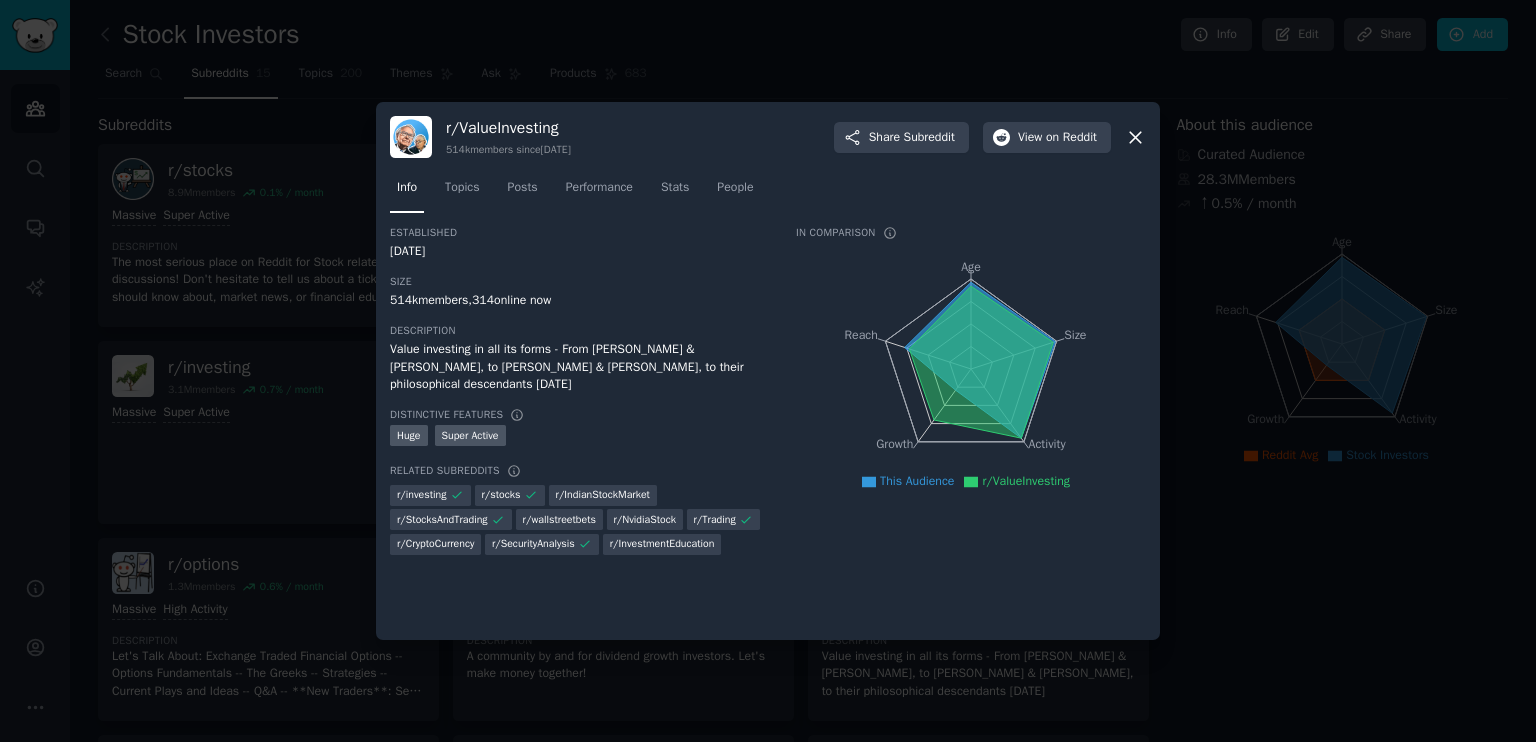 scroll, scrollTop: 0, scrollLeft: 0, axis: both 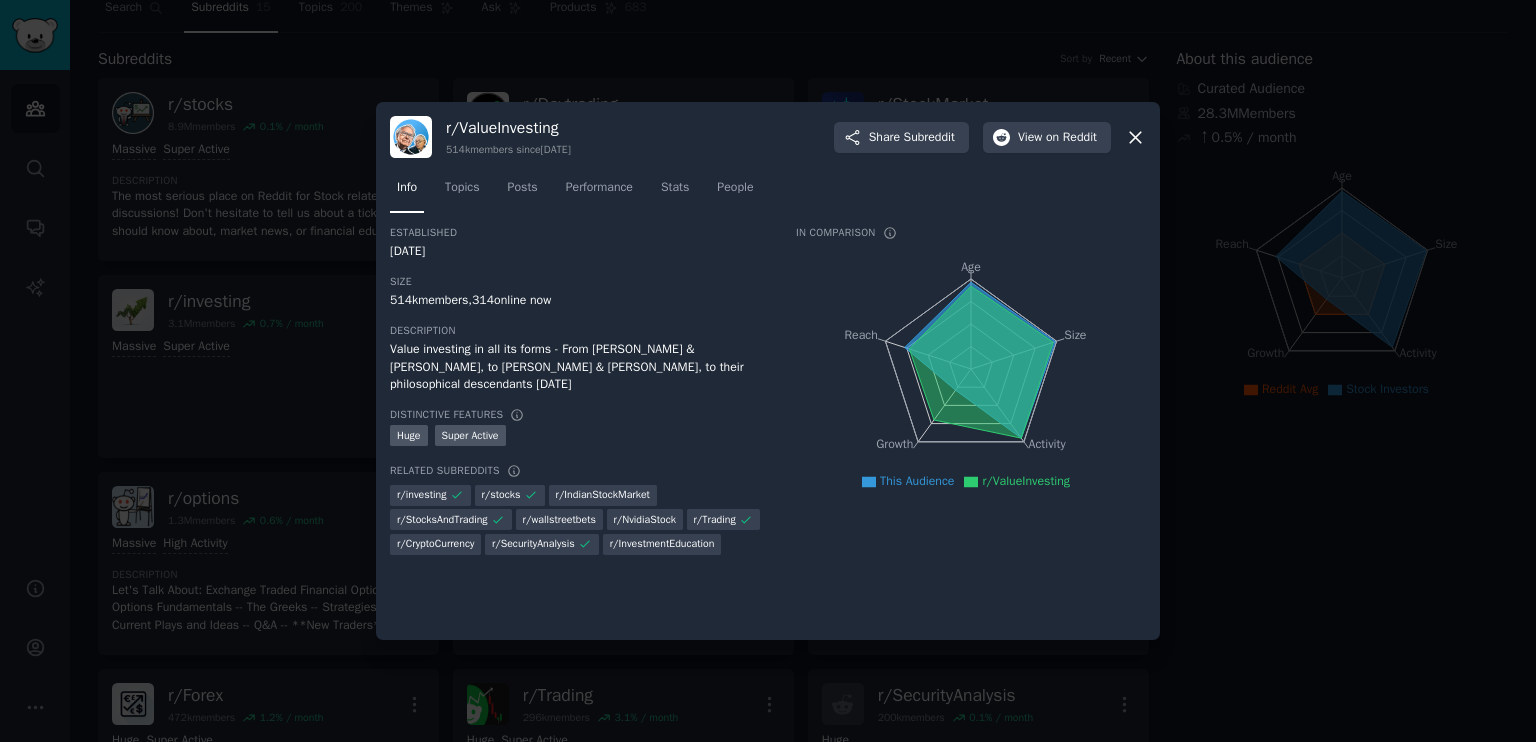 click 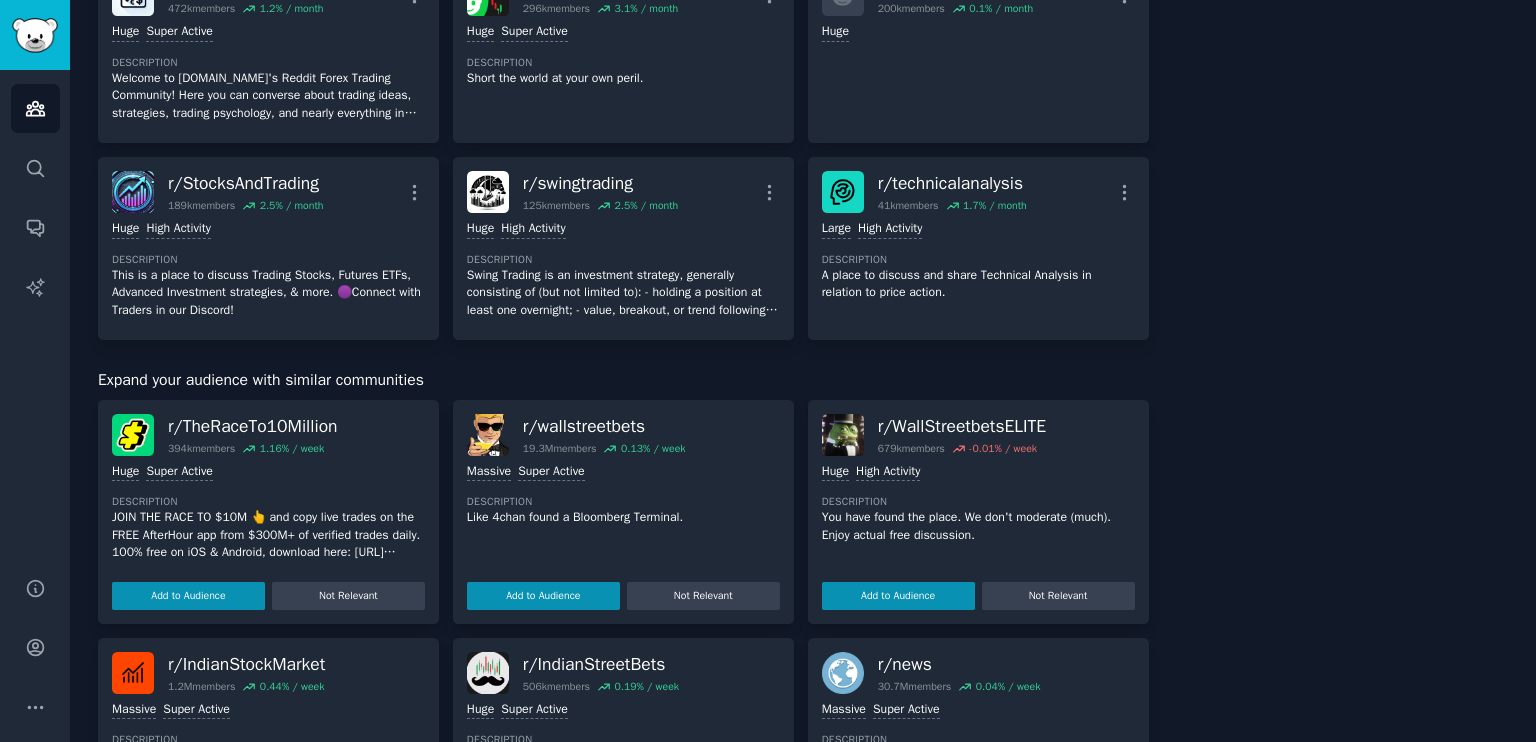 scroll, scrollTop: 802, scrollLeft: 0, axis: vertical 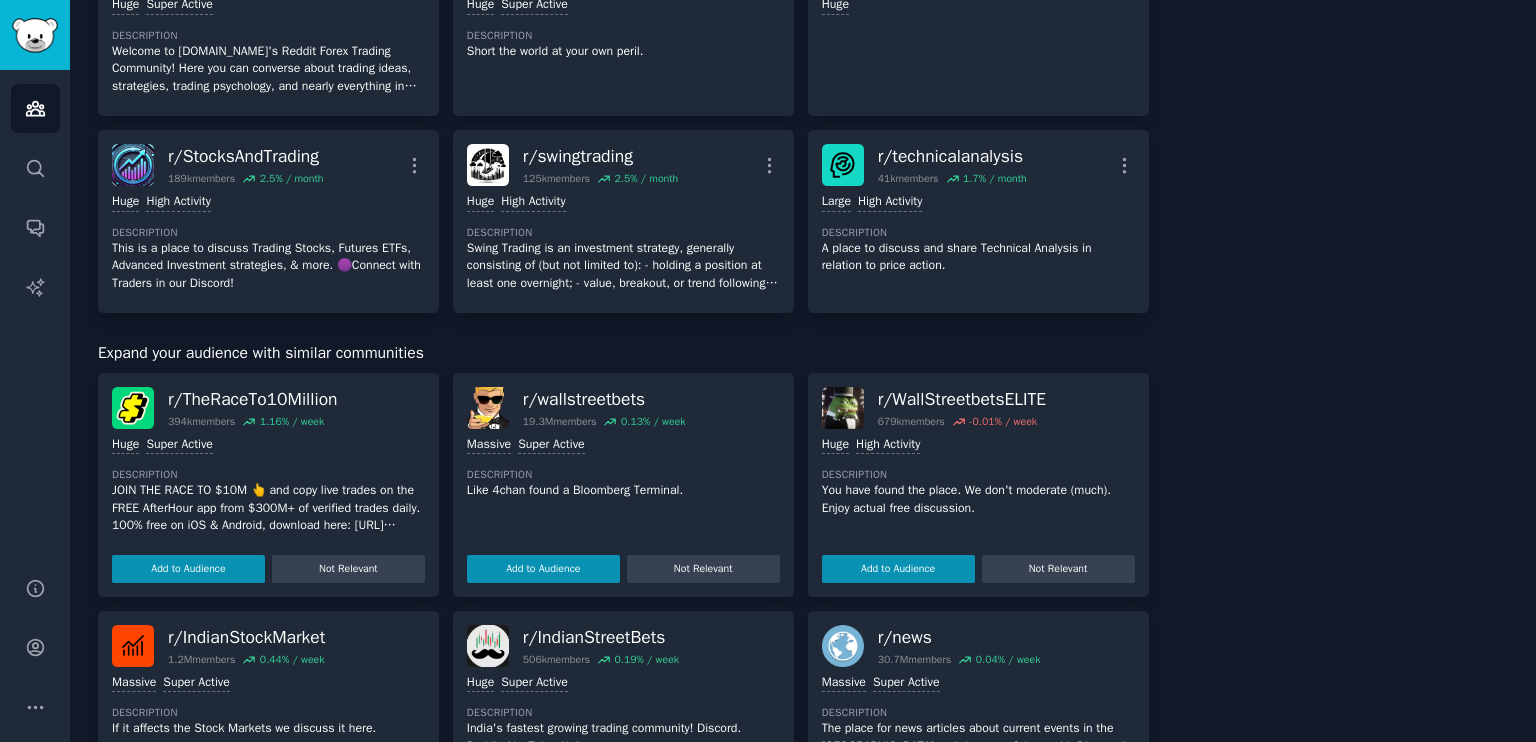 click on "r/ ValueInvesting 514k  members 2.6 % / month More >= 95th percentile for submissions / day Huge Super Active Description Value investing in all its forms - From [PERSON_NAME] & [PERSON_NAME], to [PERSON_NAME] & [PERSON_NAME], to their philosophical descendants [DATE]" at bounding box center [978, -173] 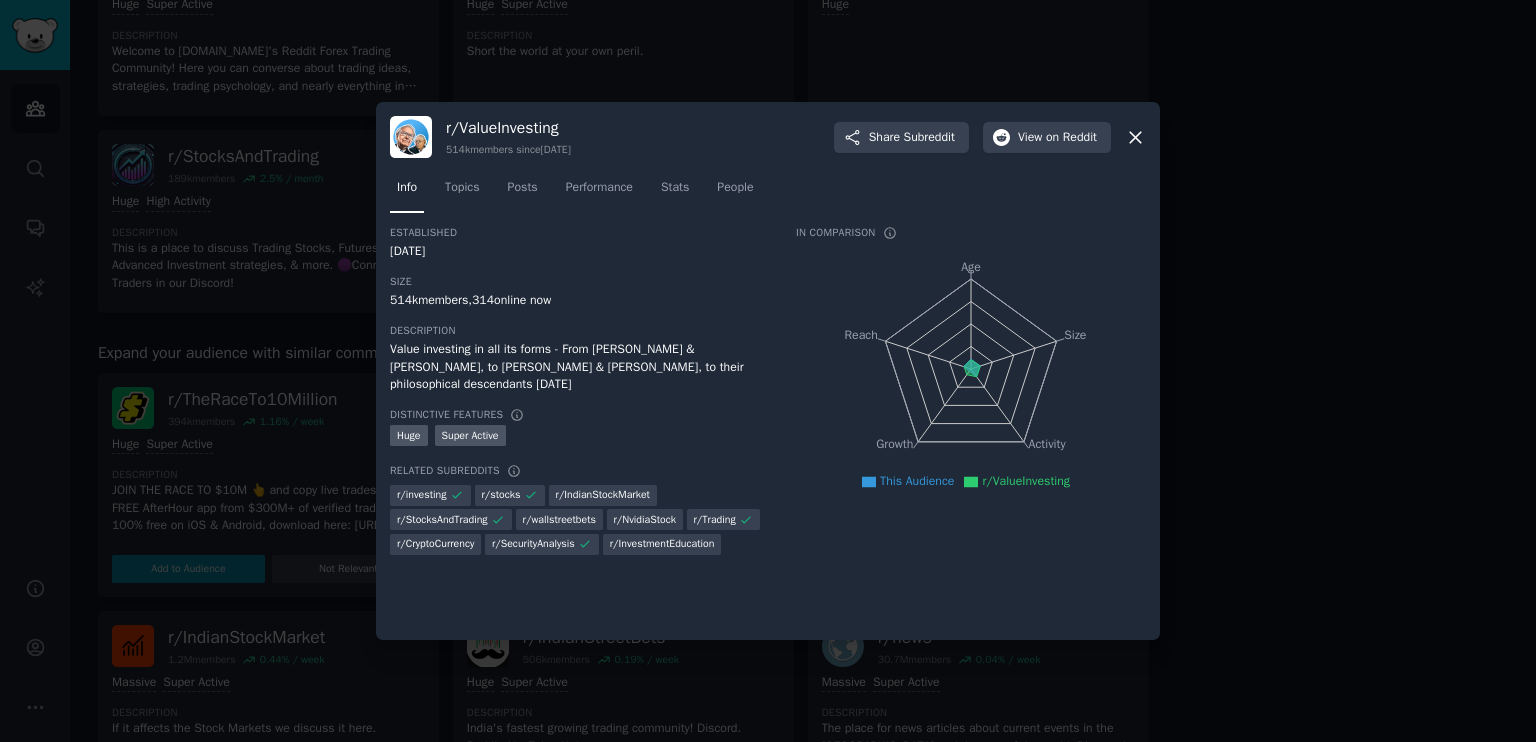 type 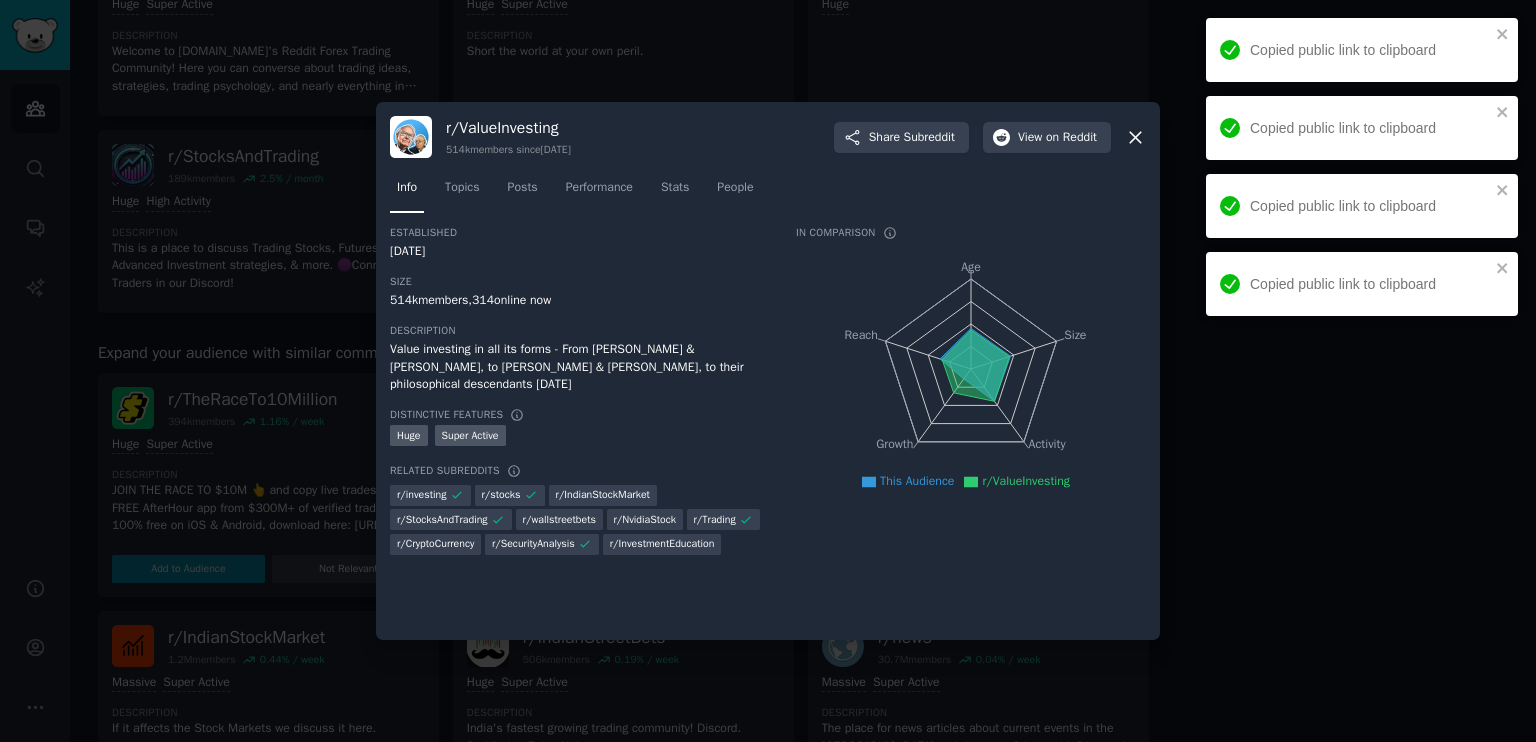 click on "Share  Subreddit" at bounding box center [901, 138] 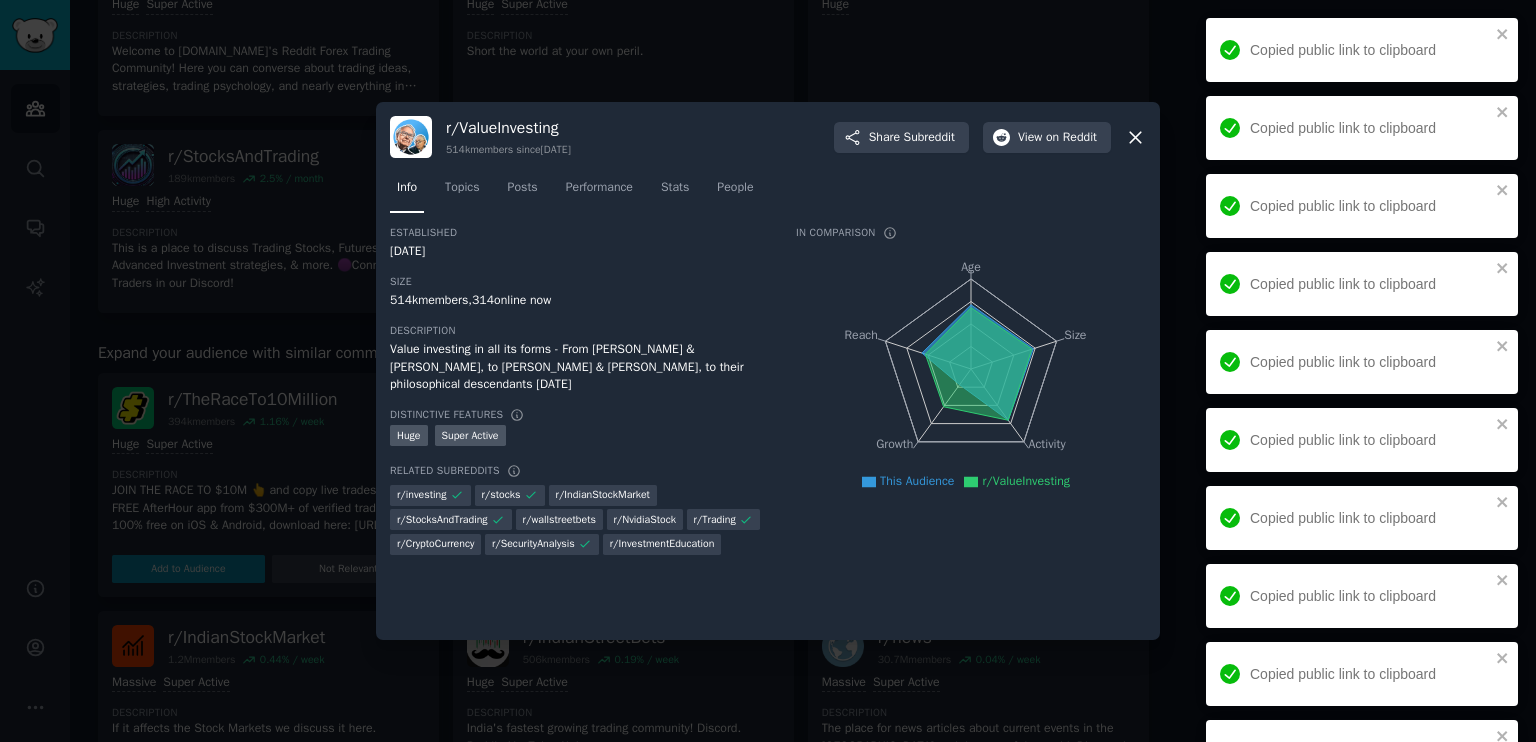 click on "Share  Subreddit" at bounding box center (901, 138) 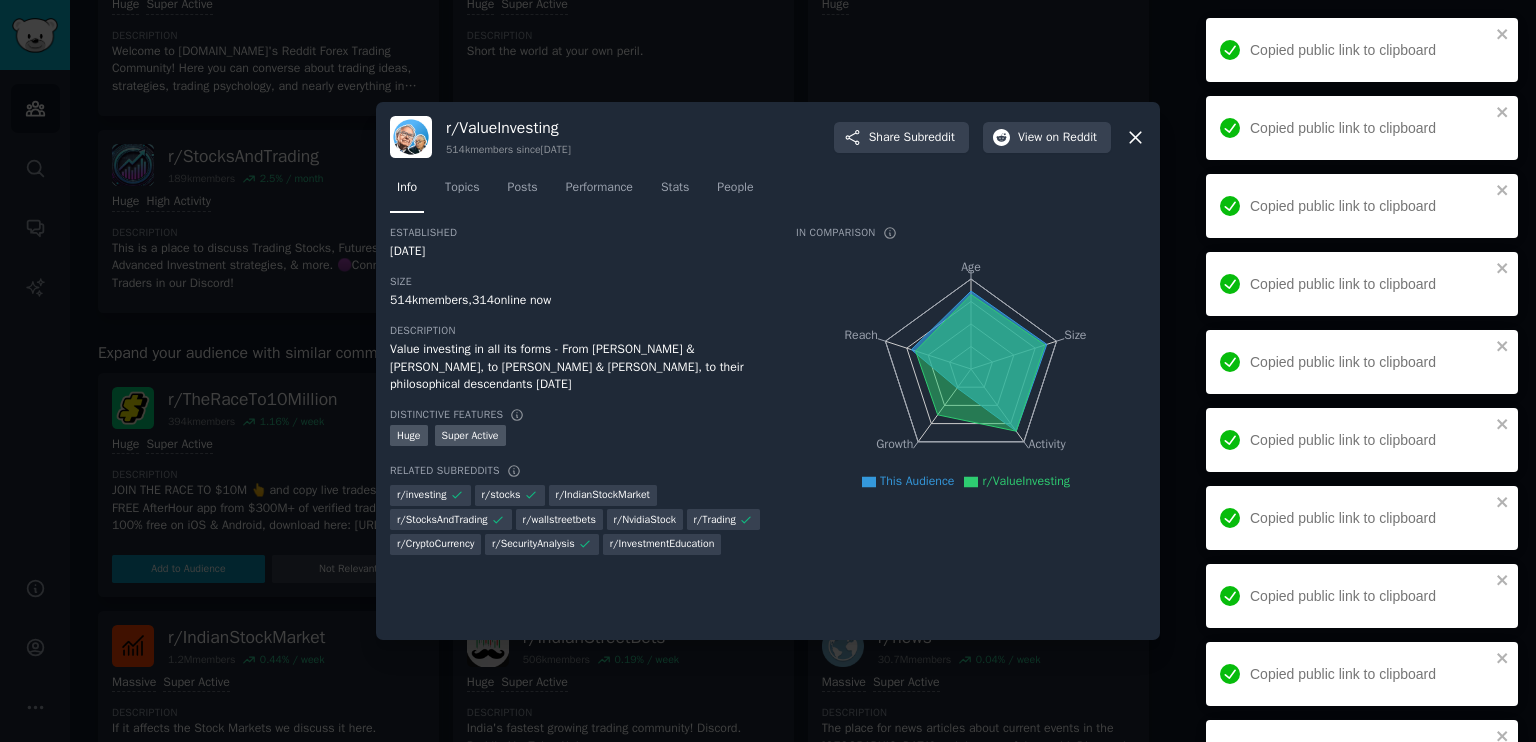 click on "Share  Subreddit" at bounding box center [901, 138] 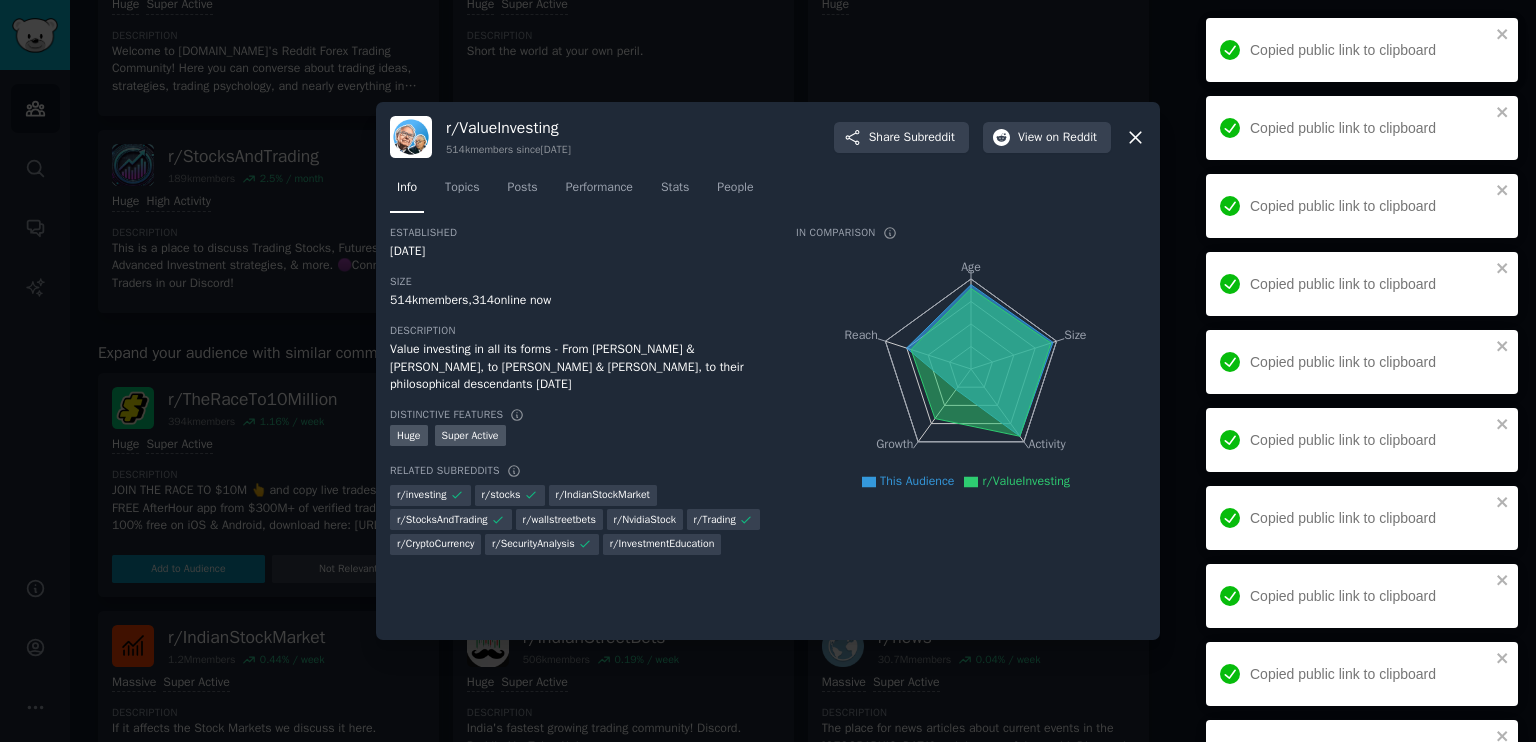 click on "Share  Subreddit" at bounding box center (901, 138) 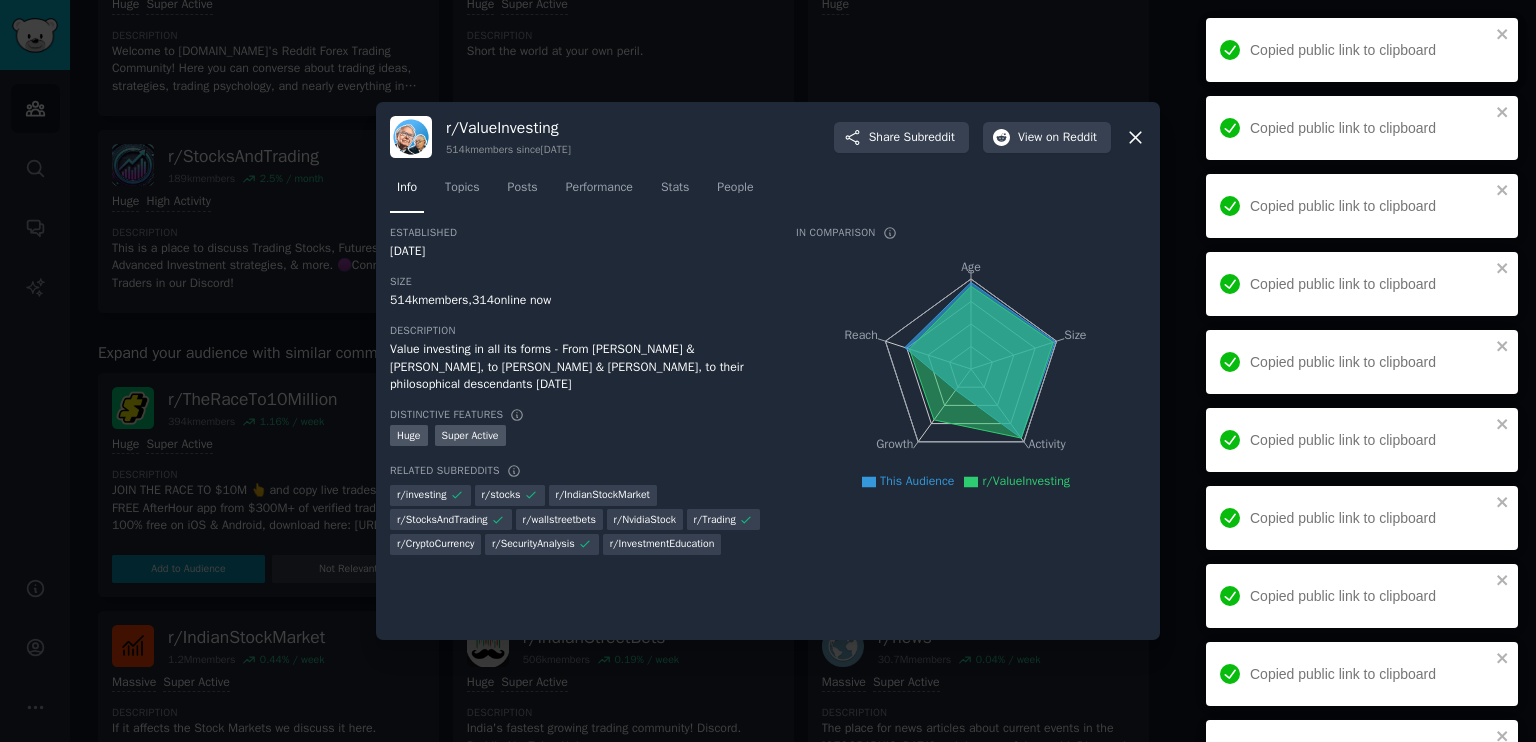 click on "Share  Subreddit" at bounding box center [901, 138] 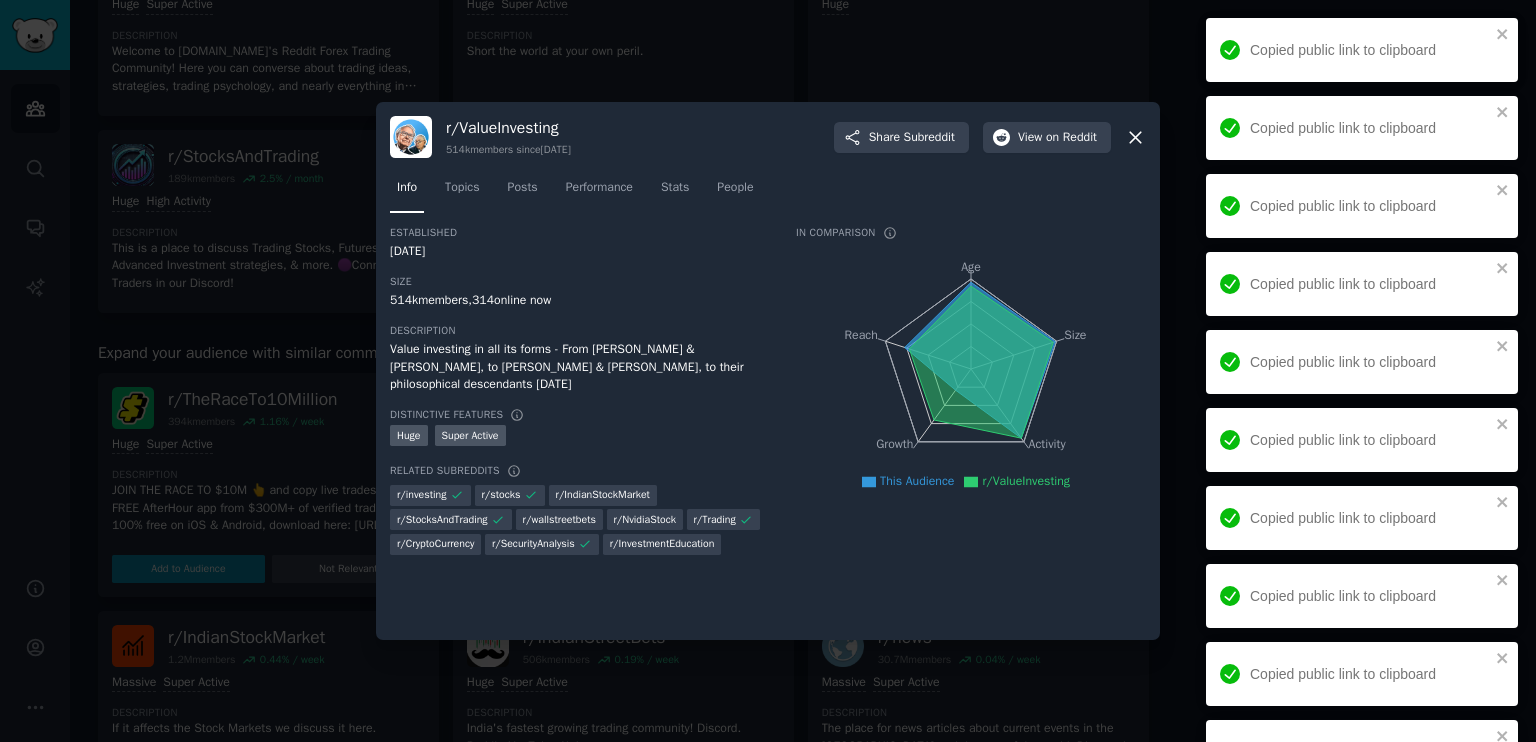 click on "Share  Subreddit" at bounding box center (901, 138) 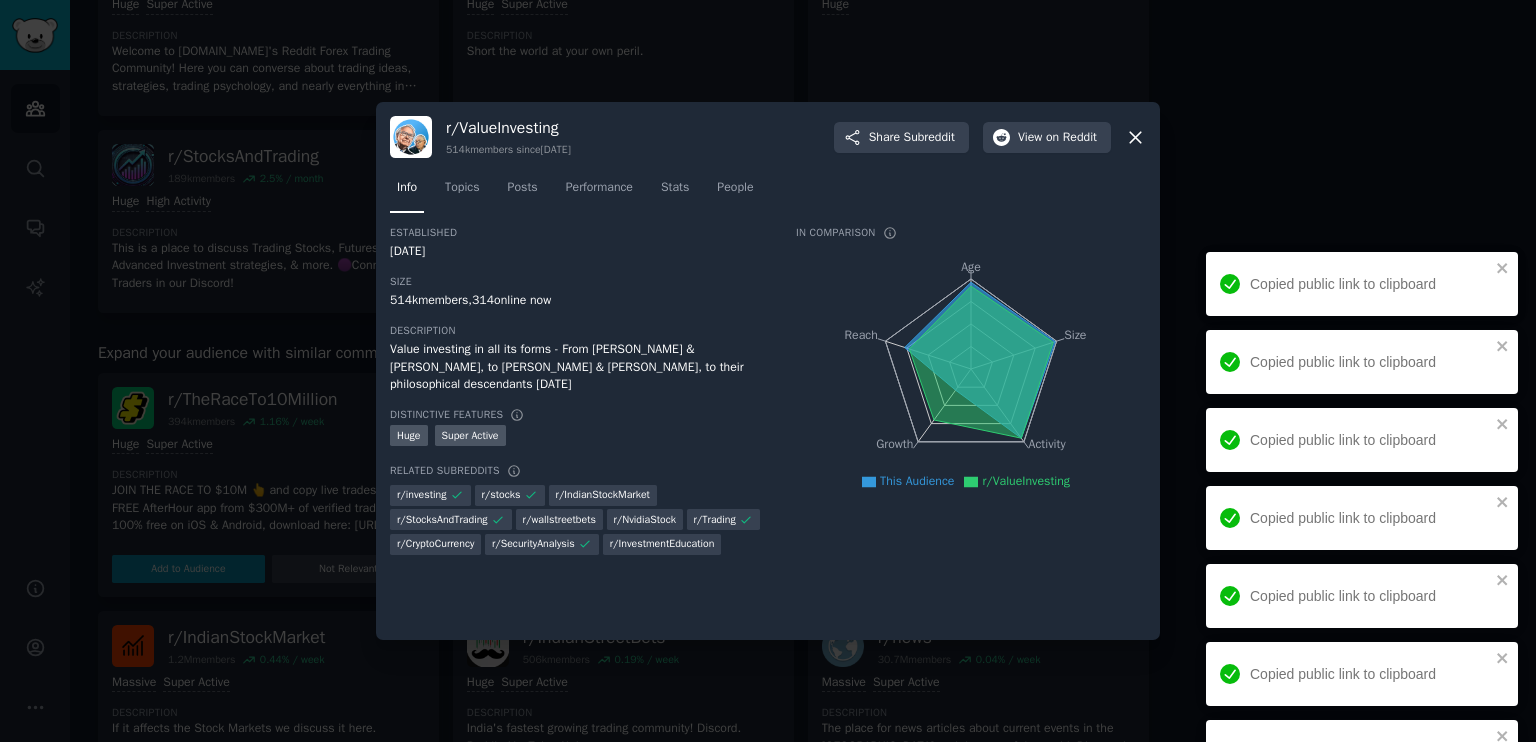 click on "Share  Subreddit" at bounding box center (901, 138) 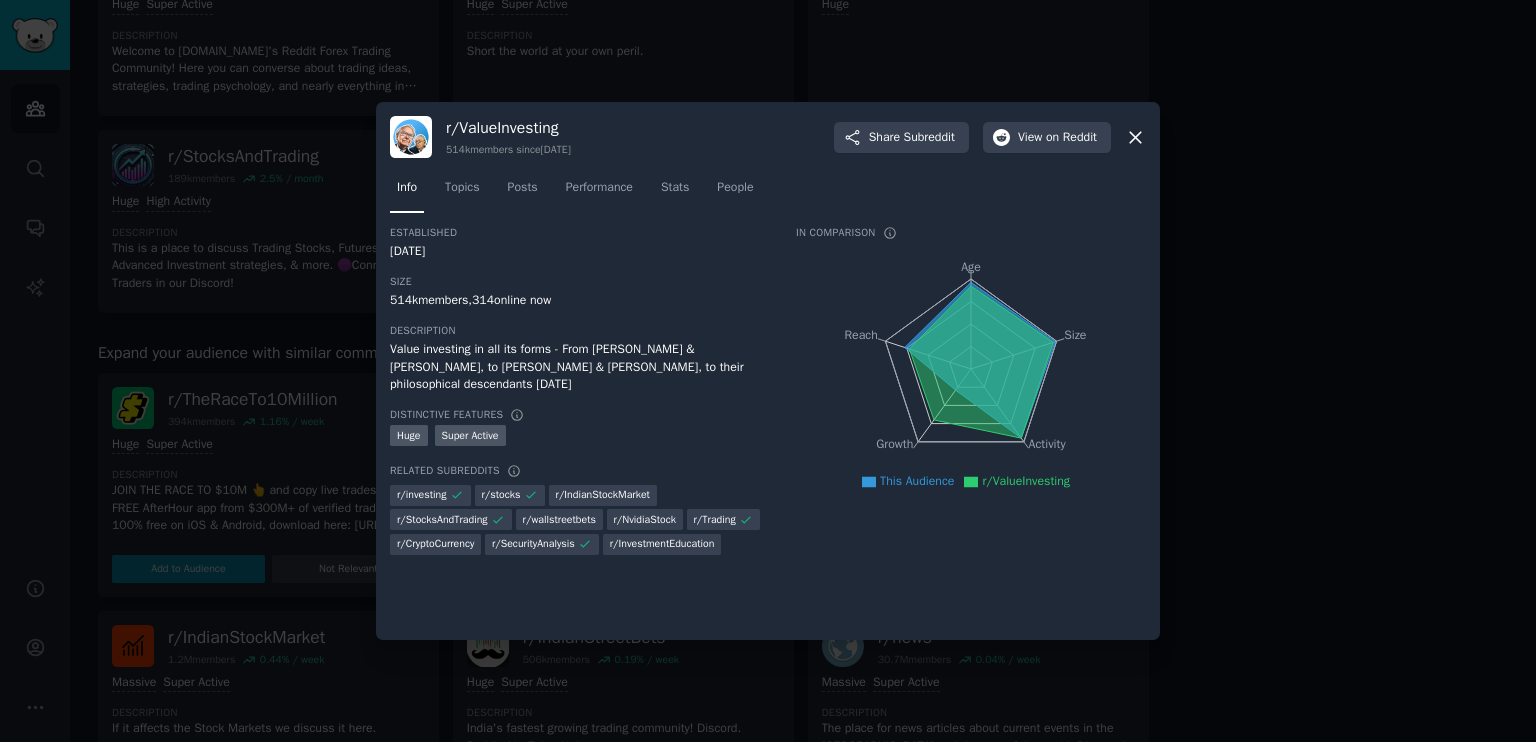 click on "Share  Subreddit" at bounding box center [901, 138] 